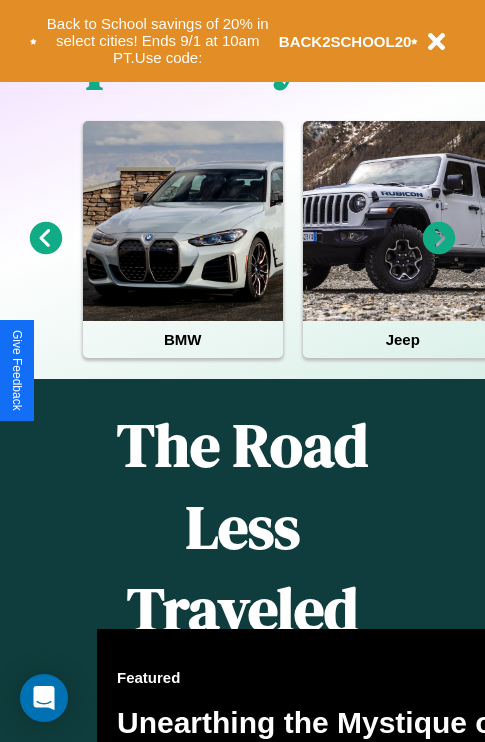 scroll, scrollTop: 2423, scrollLeft: 0, axis: vertical 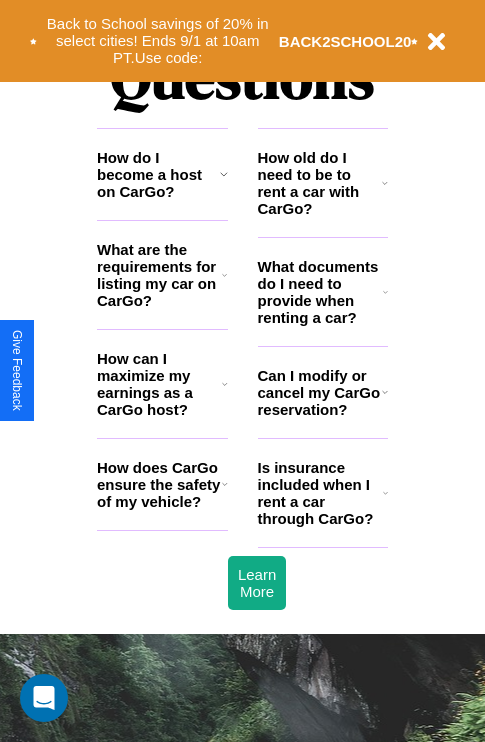 click 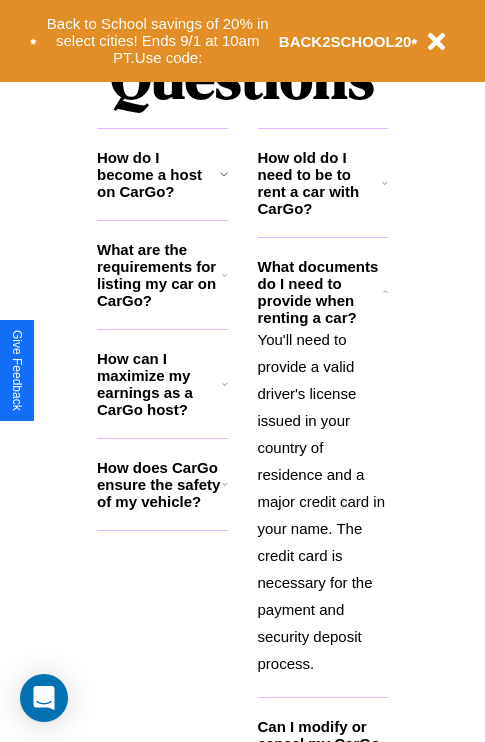 click on "How do I become a host on CarGo?" at bounding box center (158, 174) 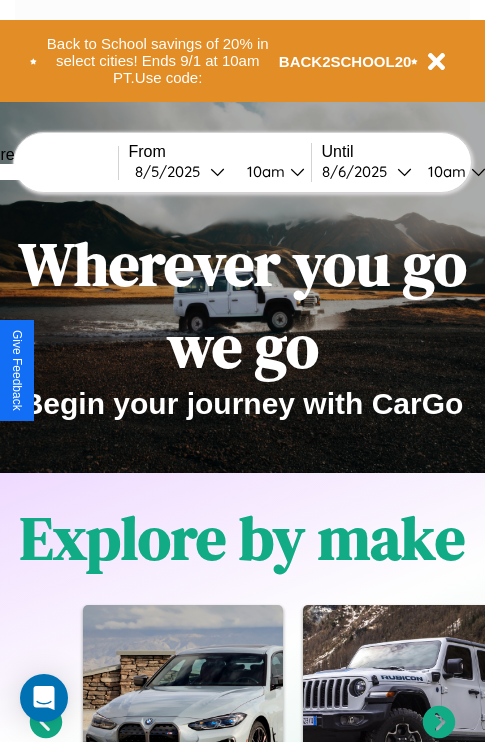 click at bounding box center [43, 172] 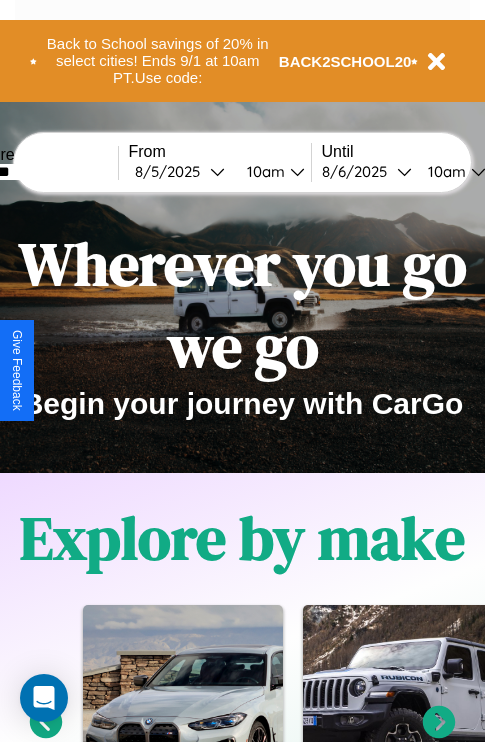 type on "*******" 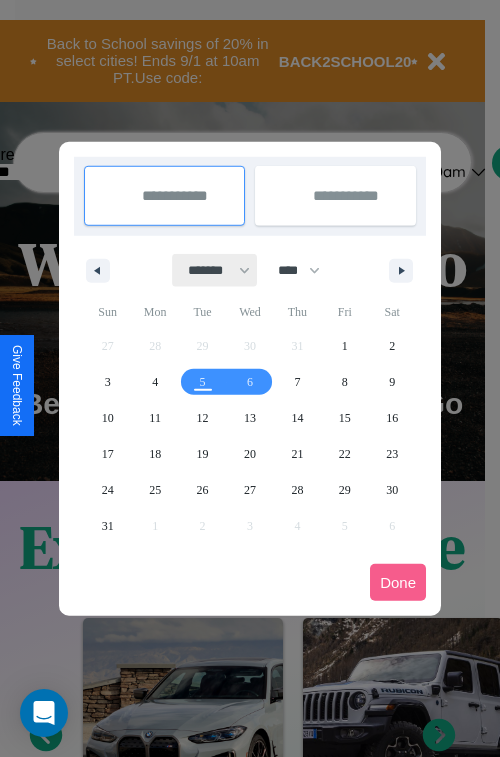 click on "******* ******** ***** ***** *** **** **** ****** ********* ******* ******** ********" at bounding box center [215, 270] 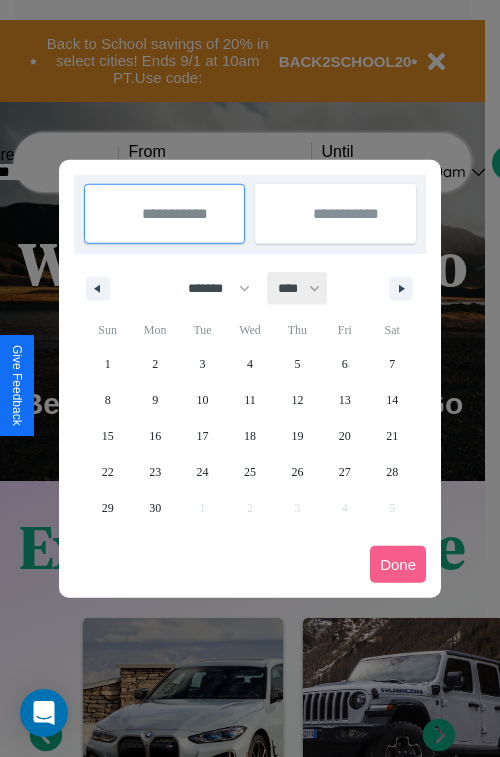 click on "**** **** **** **** **** **** **** **** **** **** **** **** **** **** **** **** **** **** **** **** **** **** **** **** **** **** **** **** **** **** **** **** **** **** **** **** **** **** **** **** **** **** **** **** **** **** **** **** **** **** **** **** **** **** **** **** **** **** **** **** **** **** **** **** **** **** **** **** **** **** **** **** **** **** **** **** **** **** **** **** **** **** **** **** **** **** **** **** **** **** **** **** **** **** **** **** **** **** **** **** **** **** **** **** **** **** **** **** **** **** **** **** **** **** **** **** **** **** **** **** ****" at bounding box center [298, 288] 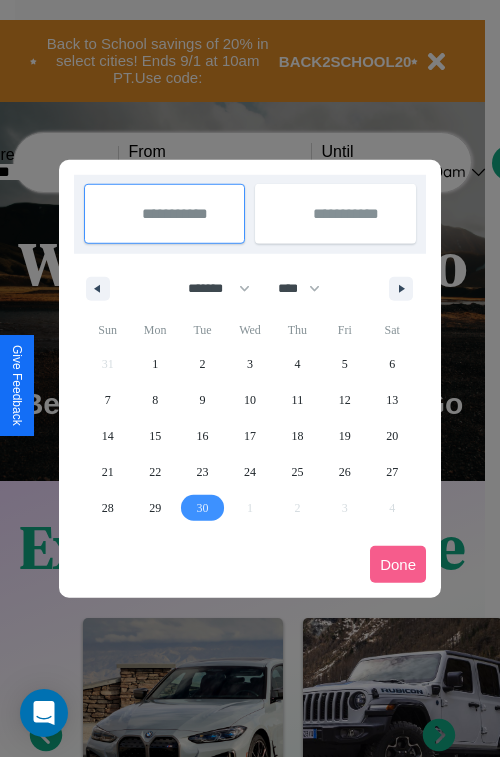 click on "30" at bounding box center [203, 508] 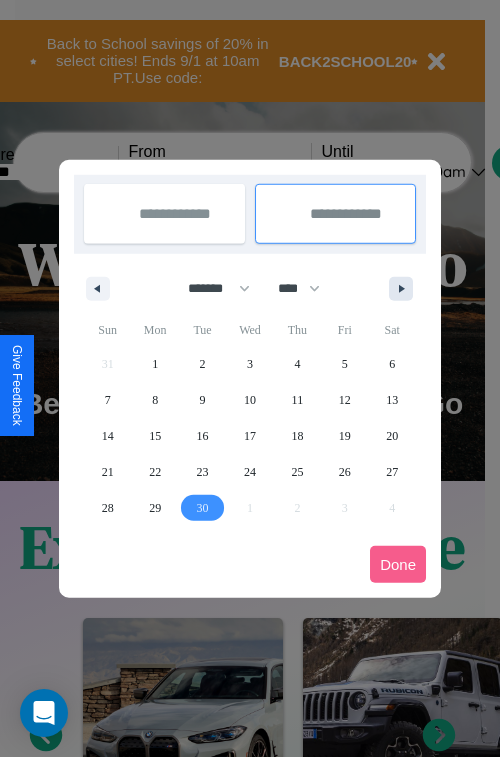 click at bounding box center [405, 289] 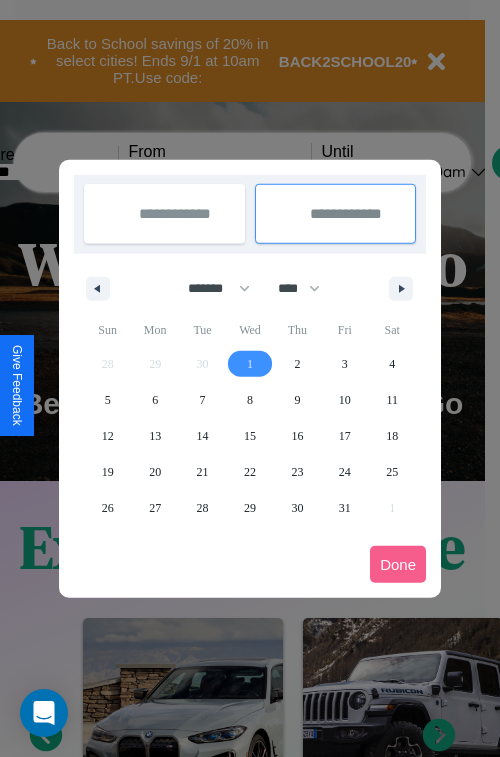 click on "1" at bounding box center (250, 364) 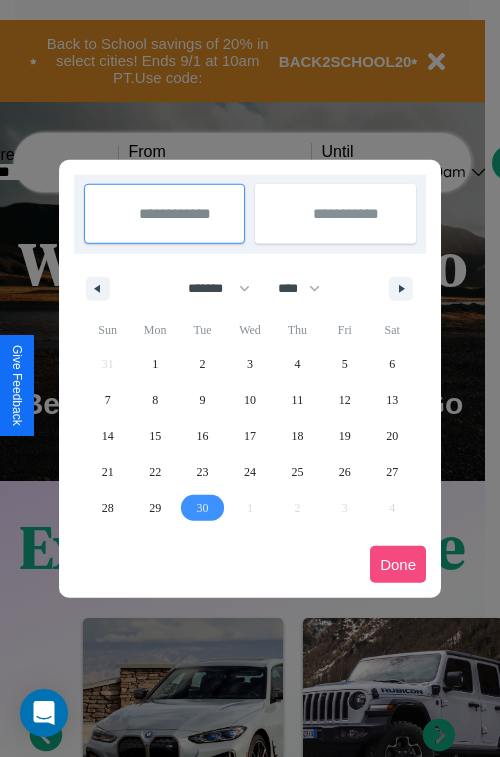click on "Done" at bounding box center [398, 564] 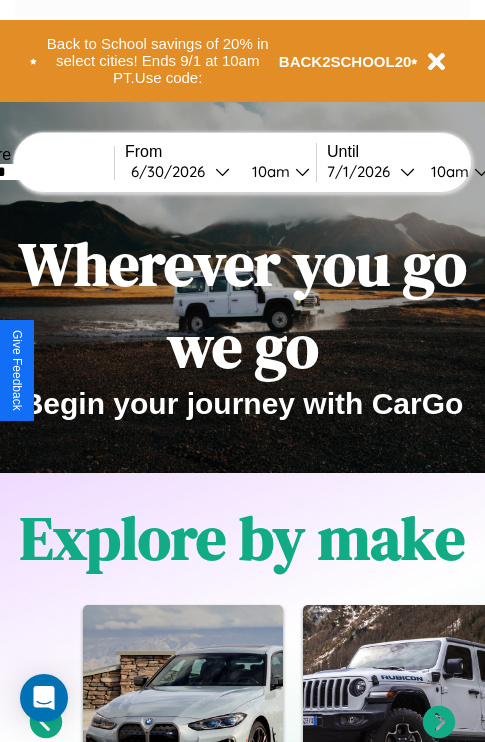 click on "10am" at bounding box center (268, 171) 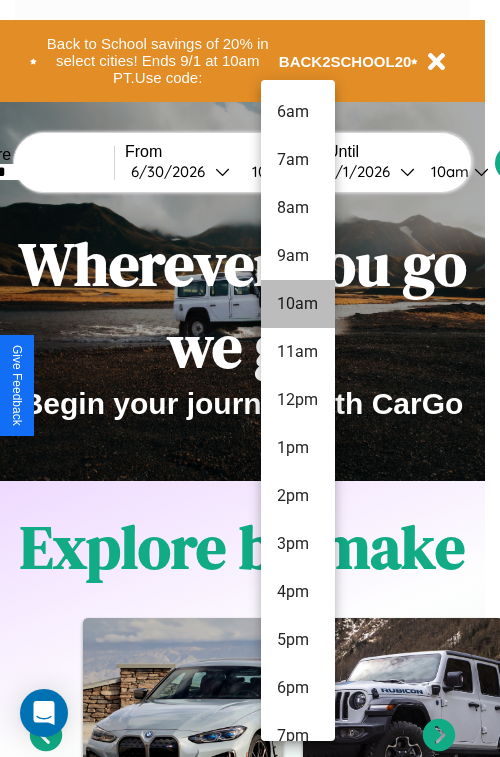 click on "10am" at bounding box center [298, 304] 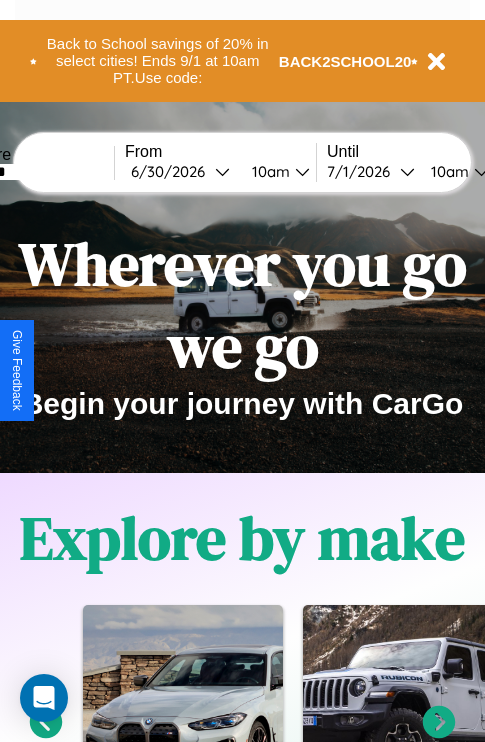 click on "10am" at bounding box center (447, 171) 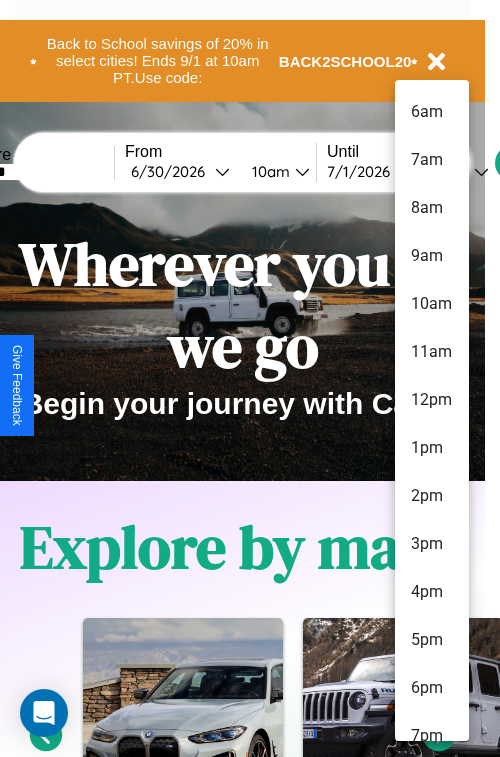 click on "2pm" at bounding box center (432, 496) 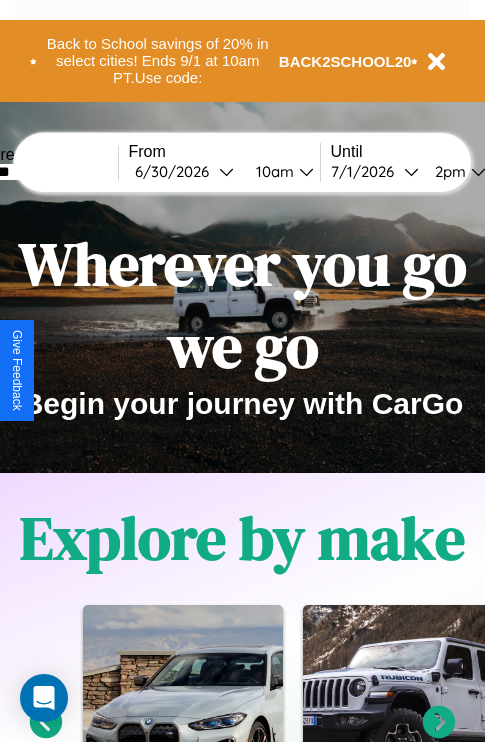 scroll, scrollTop: 0, scrollLeft: 68, axis: horizontal 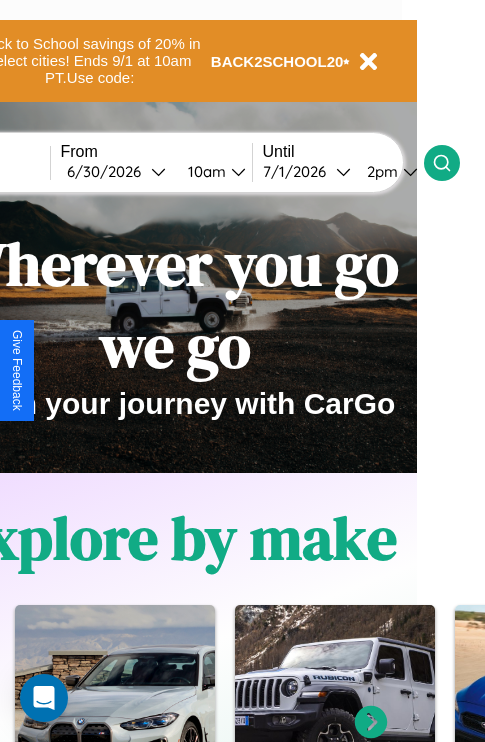 click 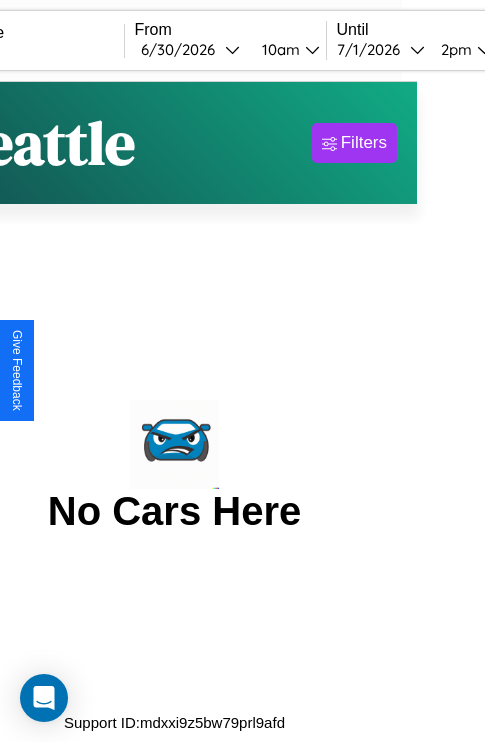 scroll, scrollTop: 0, scrollLeft: 0, axis: both 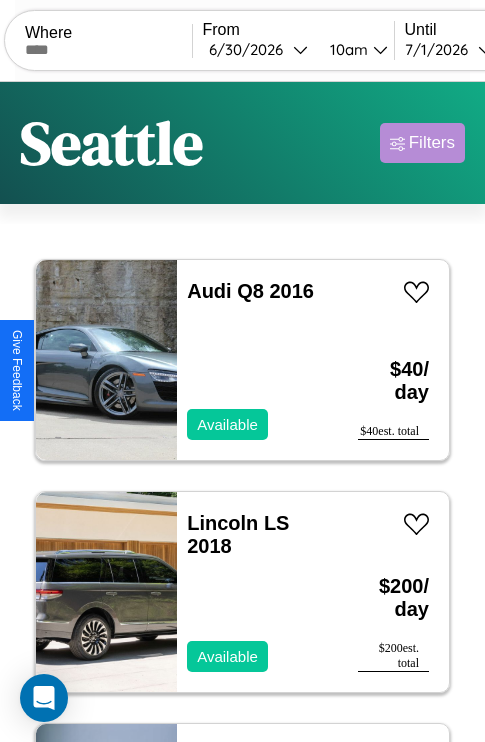 click on "Filters" at bounding box center (432, 143) 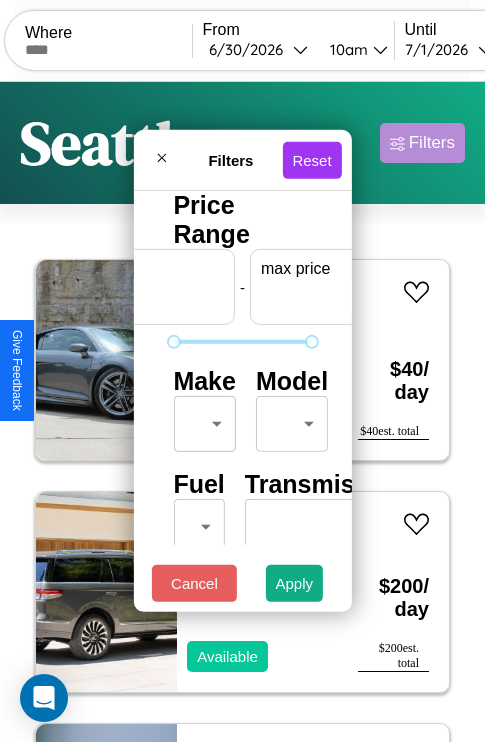 scroll, scrollTop: 0, scrollLeft: 124, axis: horizontal 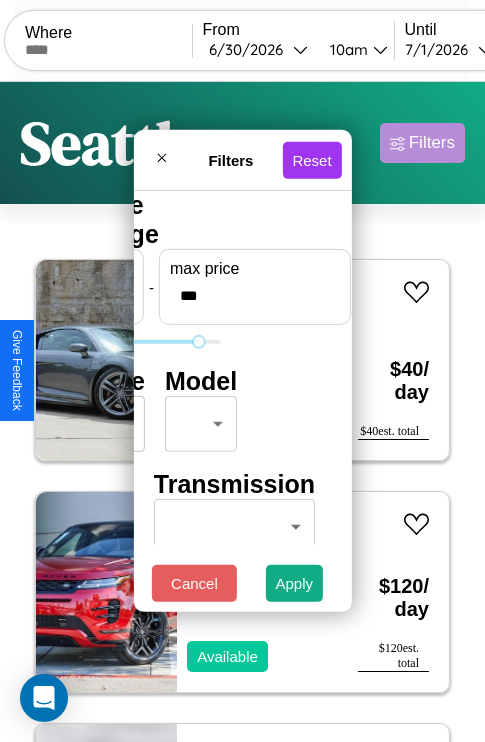 type on "***" 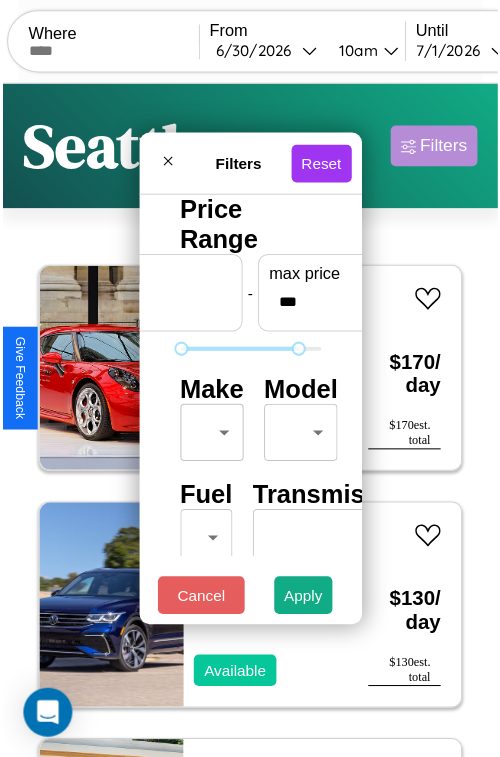 scroll, scrollTop: 59, scrollLeft: 0, axis: vertical 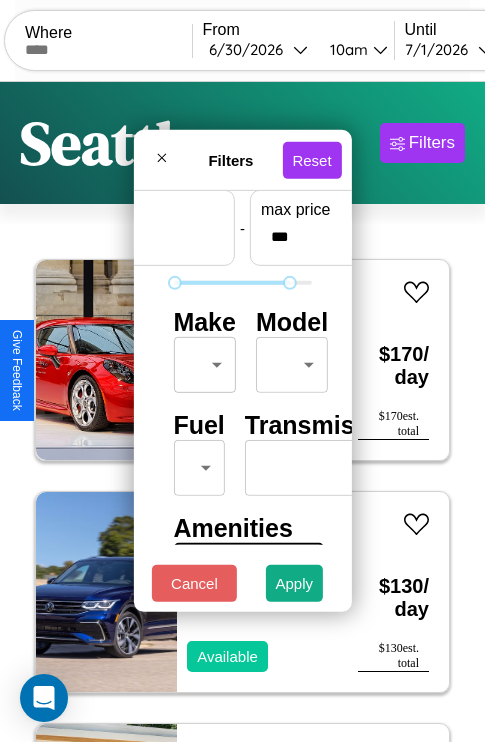 type on "*" 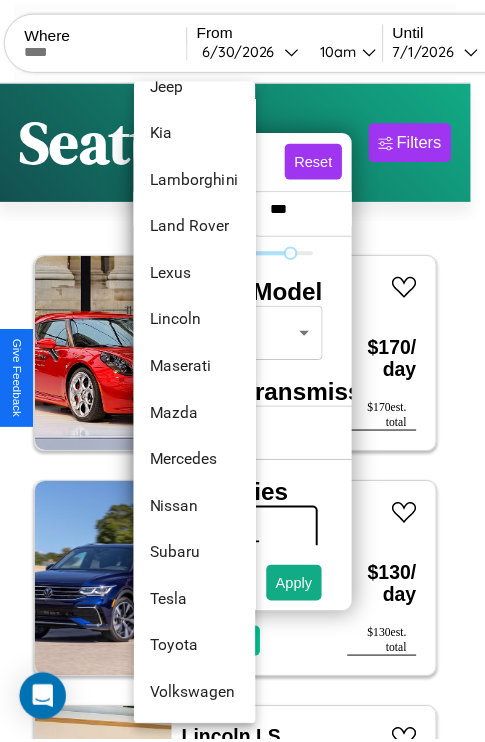 scroll, scrollTop: 1083, scrollLeft: 0, axis: vertical 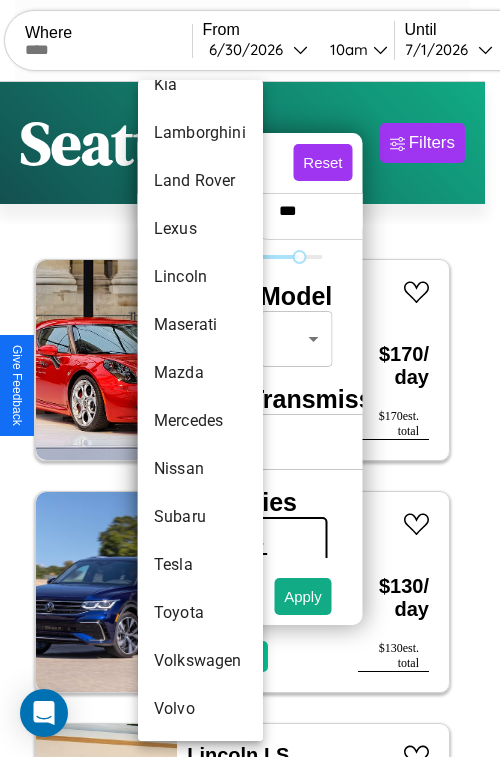 click on "Nissan" at bounding box center (200, 469) 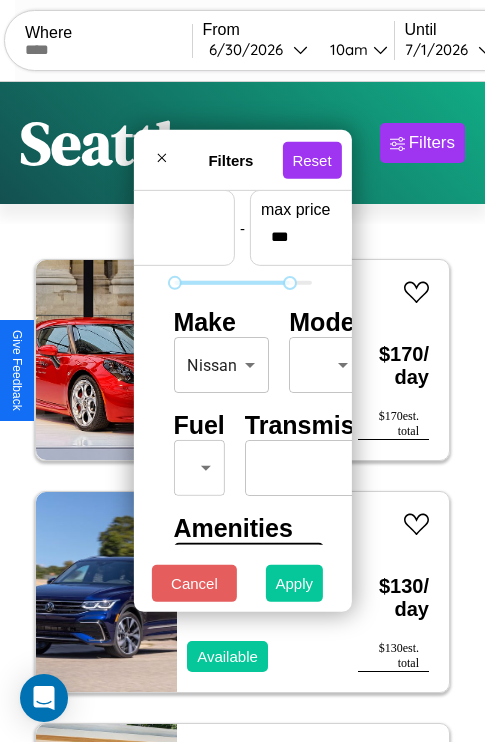 click on "Apply" at bounding box center [295, 583] 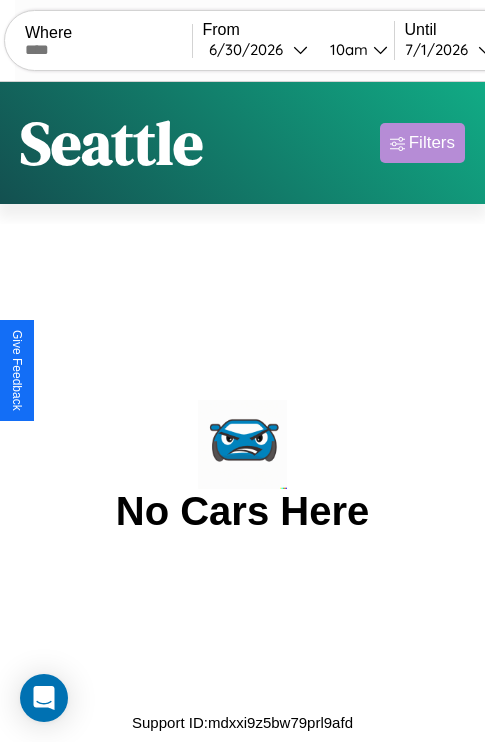 click on "Filters" at bounding box center (432, 143) 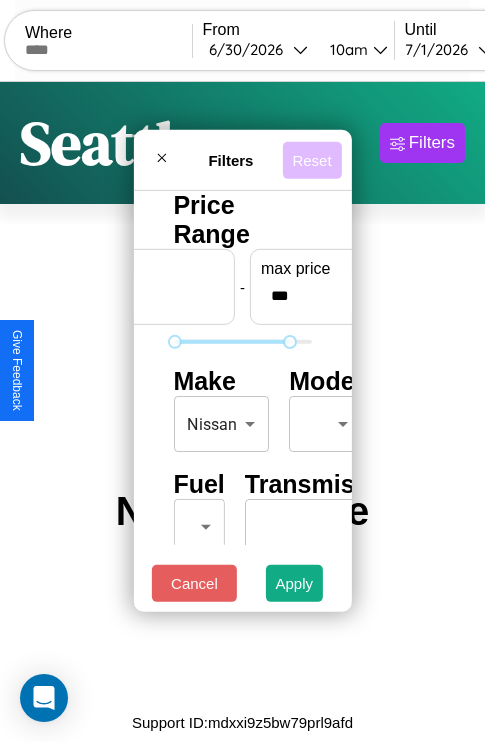 click on "Reset" at bounding box center [311, 159] 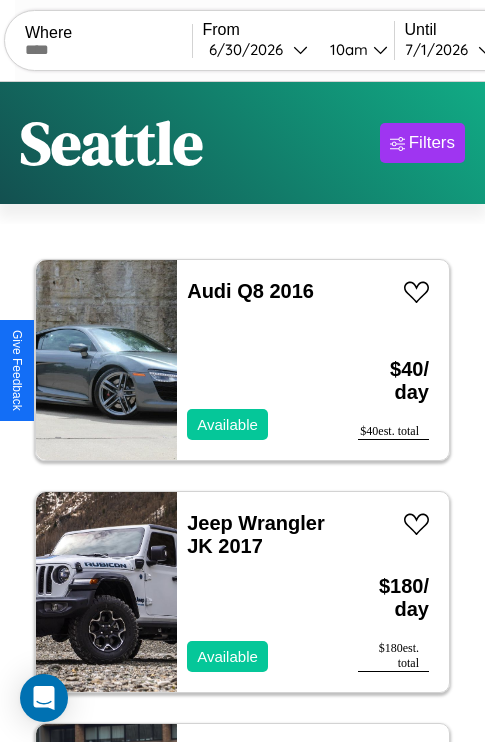 scroll, scrollTop: 95, scrollLeft: 0, axis: vertical 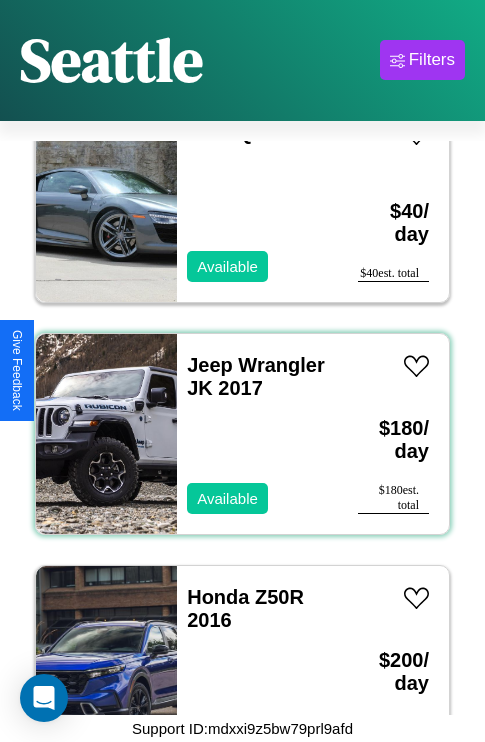 click on "Jeep   Wrangler JK   2017 Available" at bounding box center (257, 434) 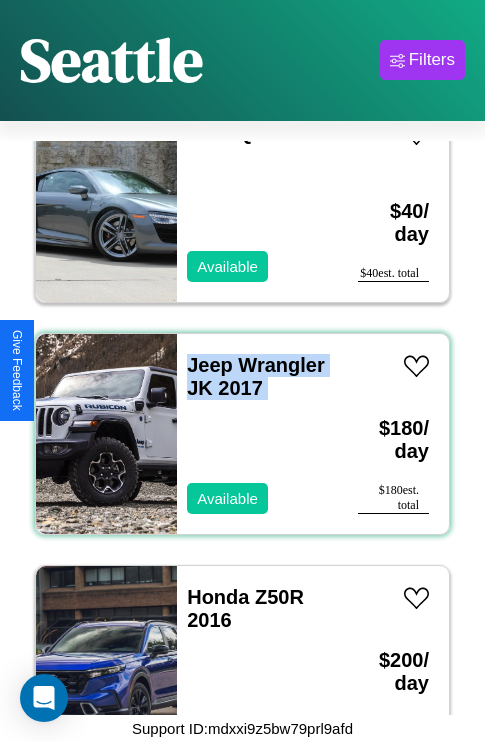 click on "Jeep   Wrangler JK   2017 Available" at bounding box center (257, 434) 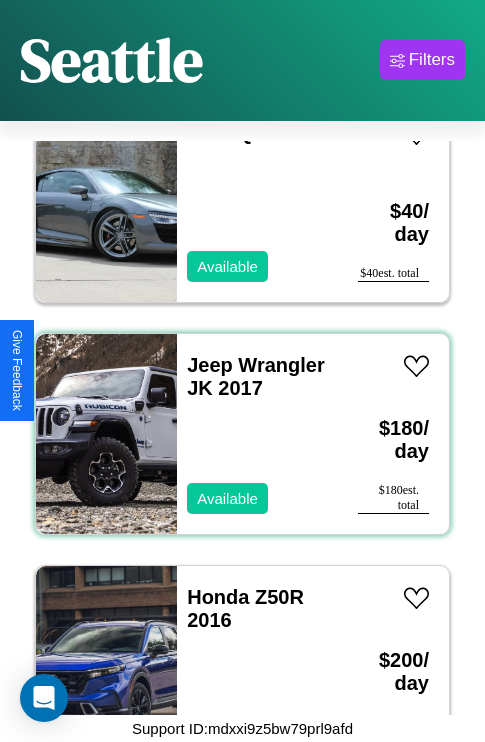 click on "Jeep   Wrangler JK   2017 Available" at bounding box center (257, 434) 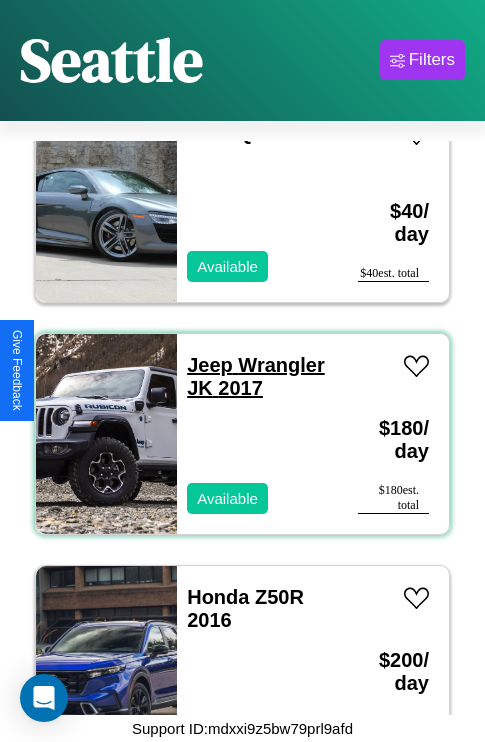click on "Jeep   Wrangler JK   2017" at bounding box center (255, 376) 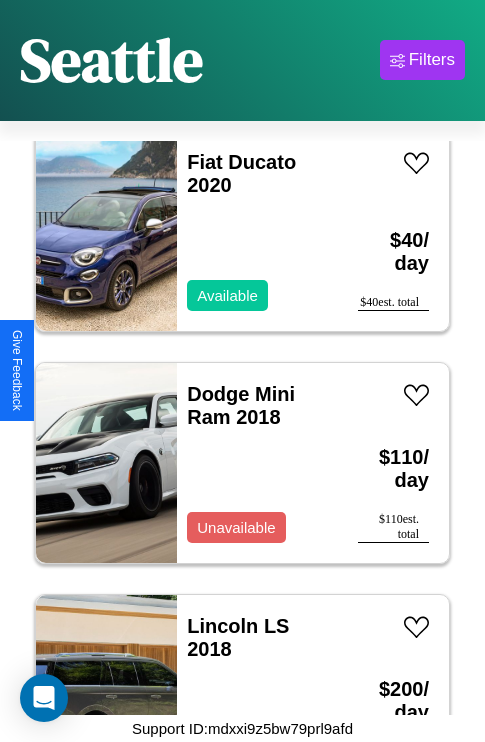 scroll, scrollTop: 6803, scrollLeft: 0, axis: vertical 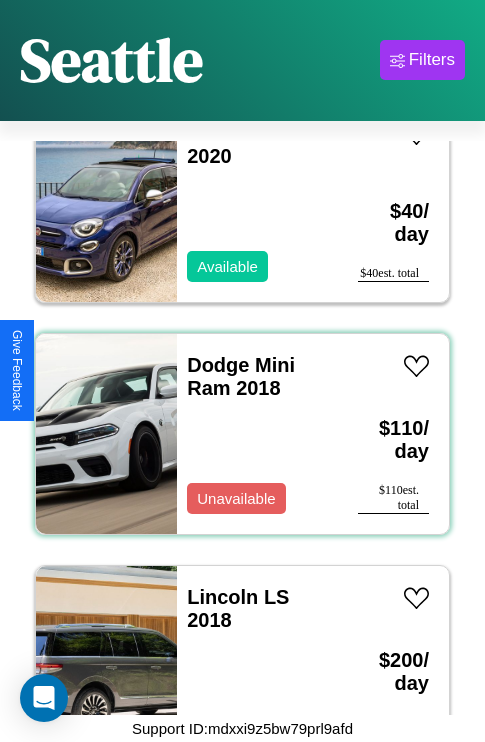 click on "Dodge   Mini Ram   2018 Unavailable" at bounding box center [257, 434] 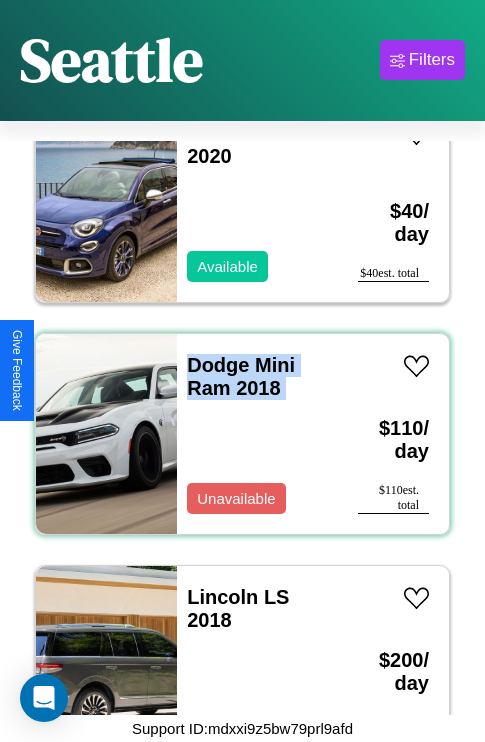 click on "Dodge   Mini Ram   2018 Unavailable" at bounding box center [257, 434] 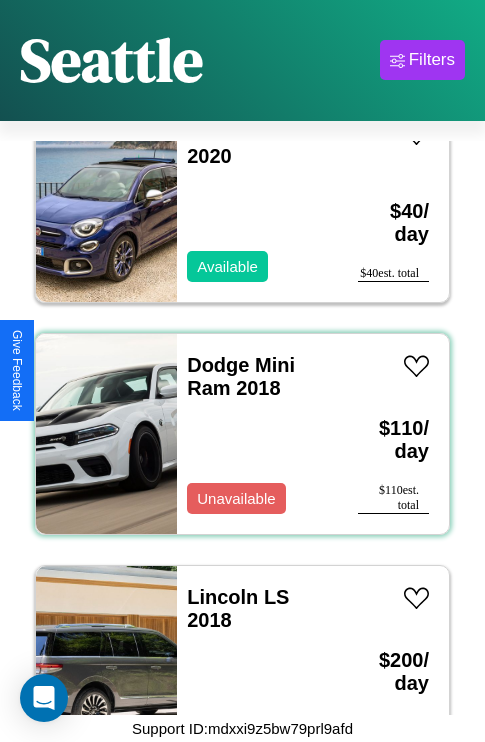 click on "Dodge   Mini Ram   2018 Unavailable" at bounding box center (257, 434) 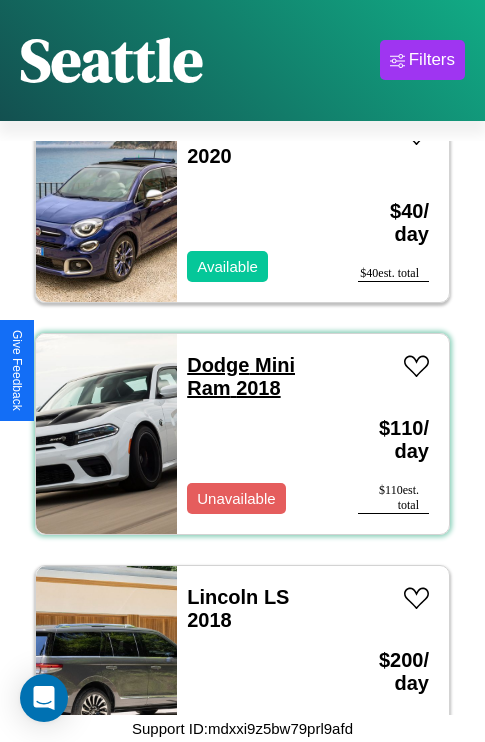 click on "Dodge   Mini Ram   2018" at bounding box center (241, 376) 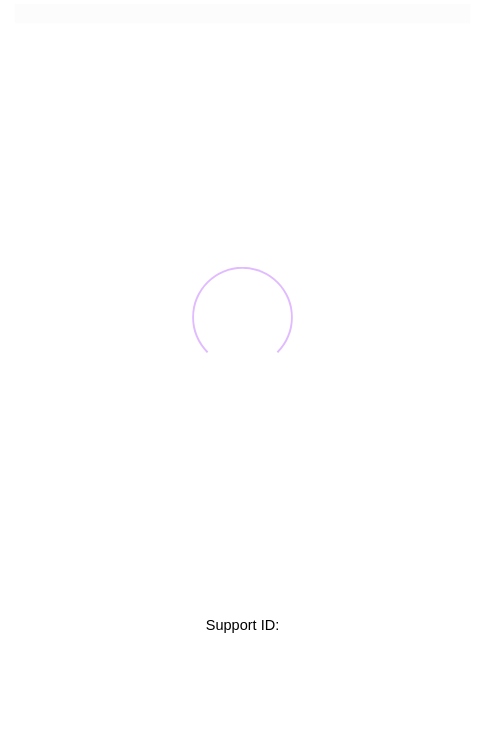 scroll, scrollTop: 0, scrollLeft: 0, axis: both 